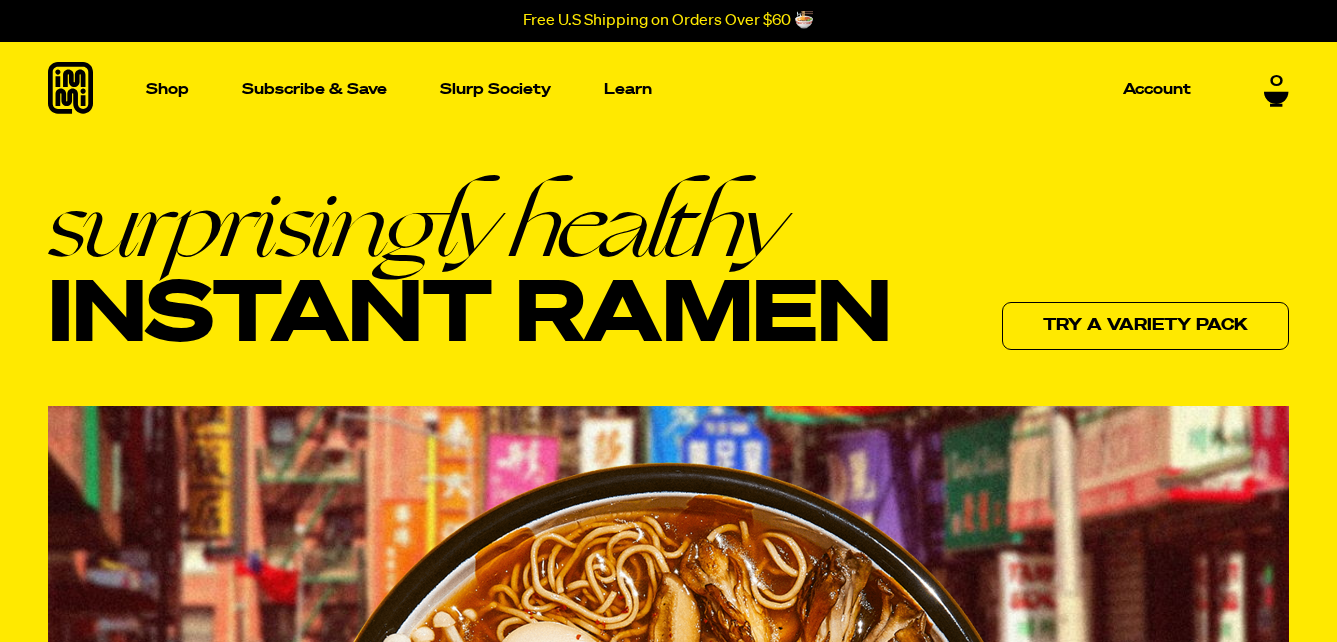 scroll, scrollTop: 400, scrollLeft: 0, axis: vertical 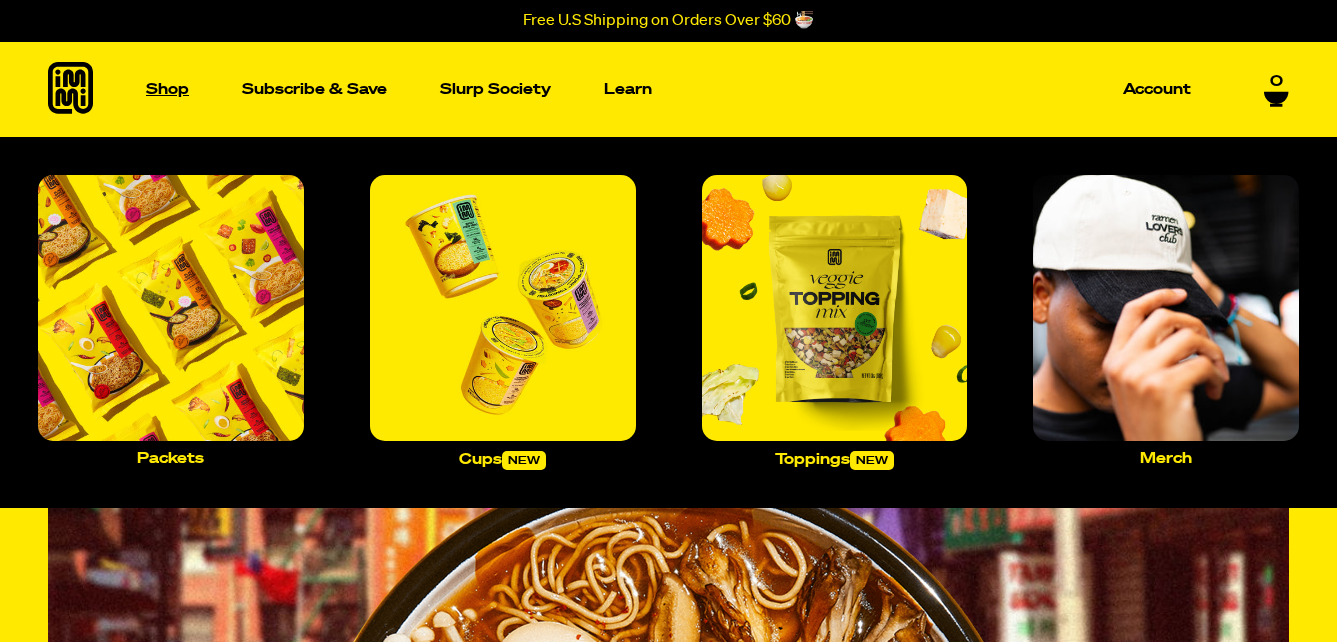 click on "Shop" at bounding box center [167, 89] 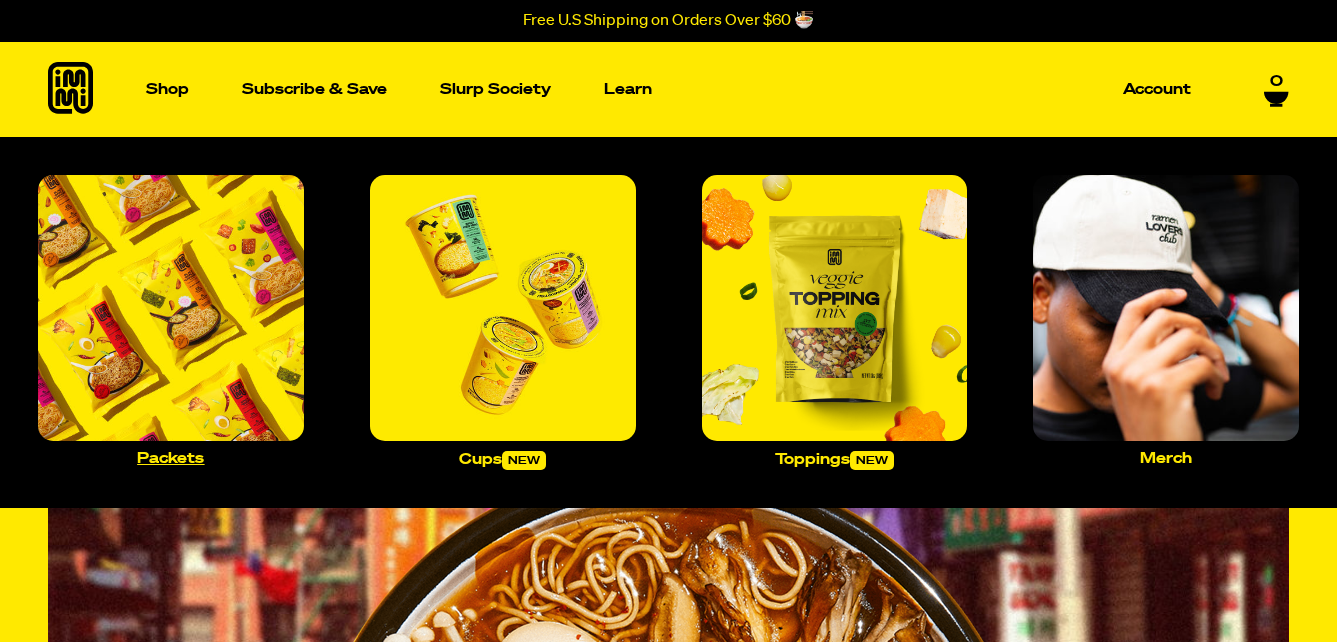 click at bounding box center (171, 308) 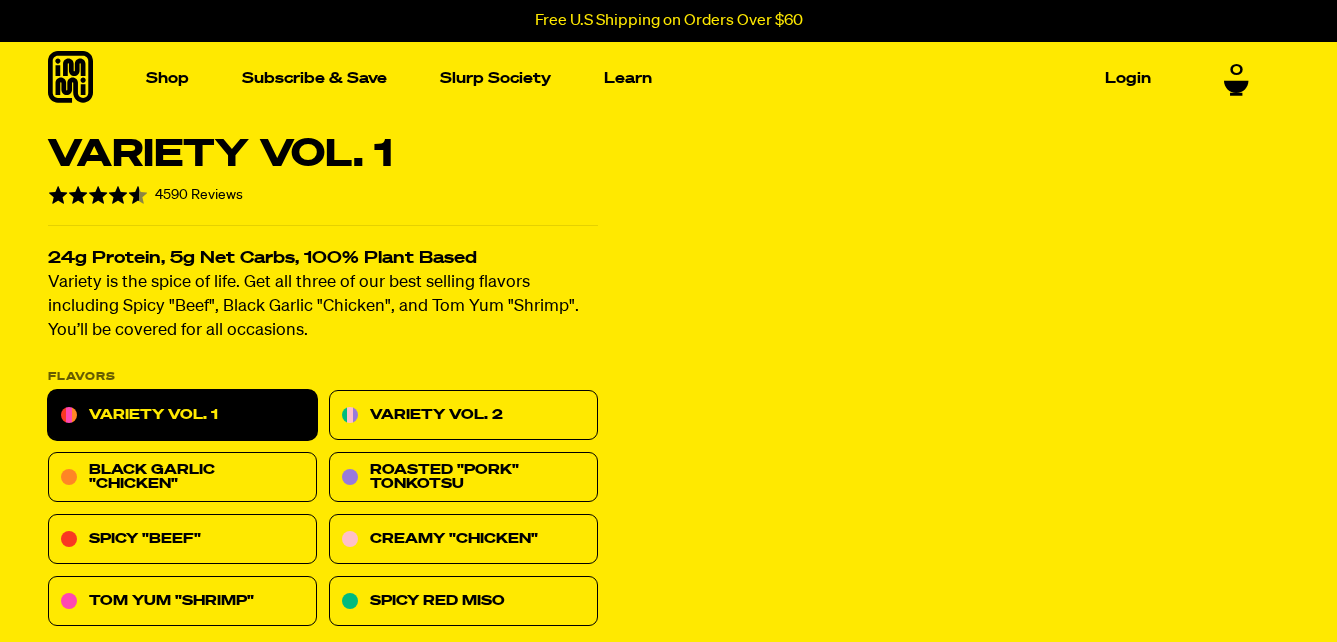 scroll, scrollTop: 200, scrollLeft: 0, axis: vertical 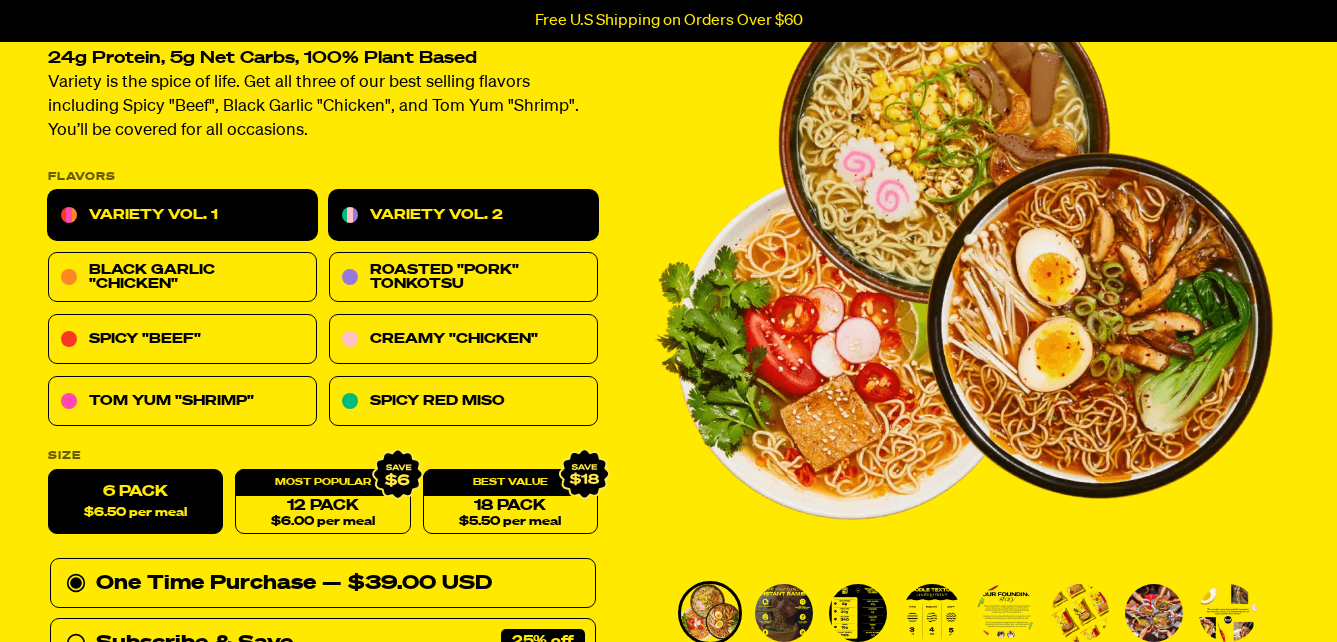 click on "Variety Vol. 2" at bounding box center (463, 216) 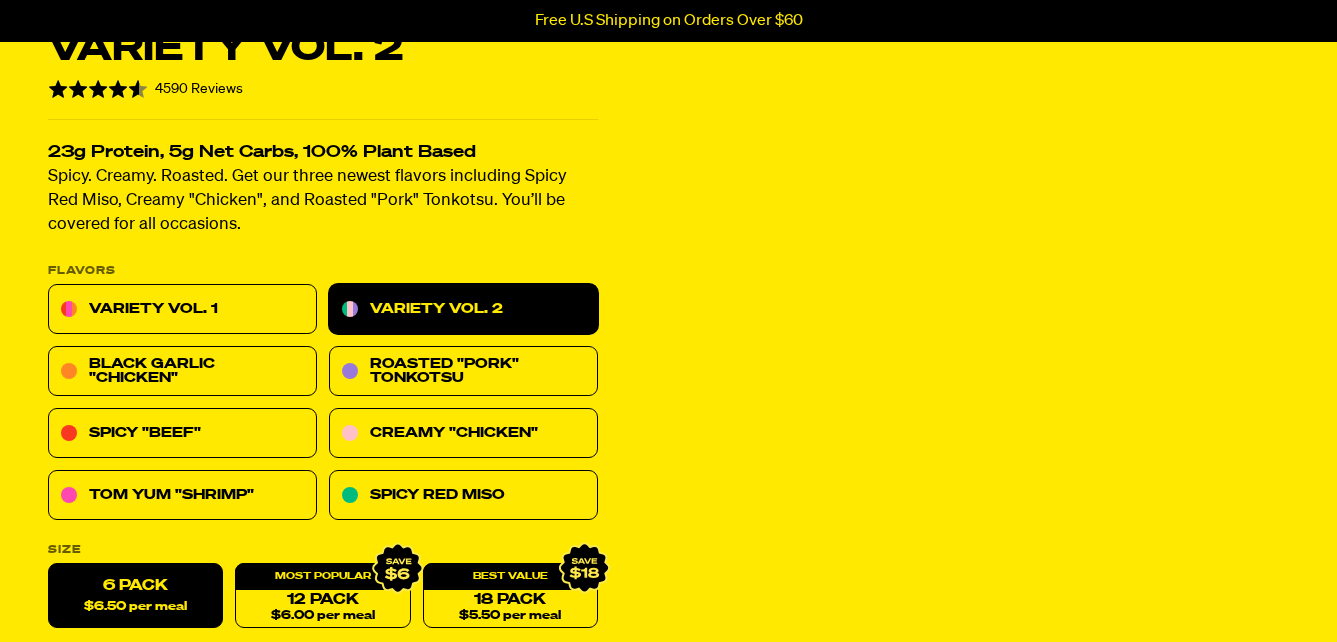 scroll, scrollTop: 500, scrollLeft: 0, axis: vertical 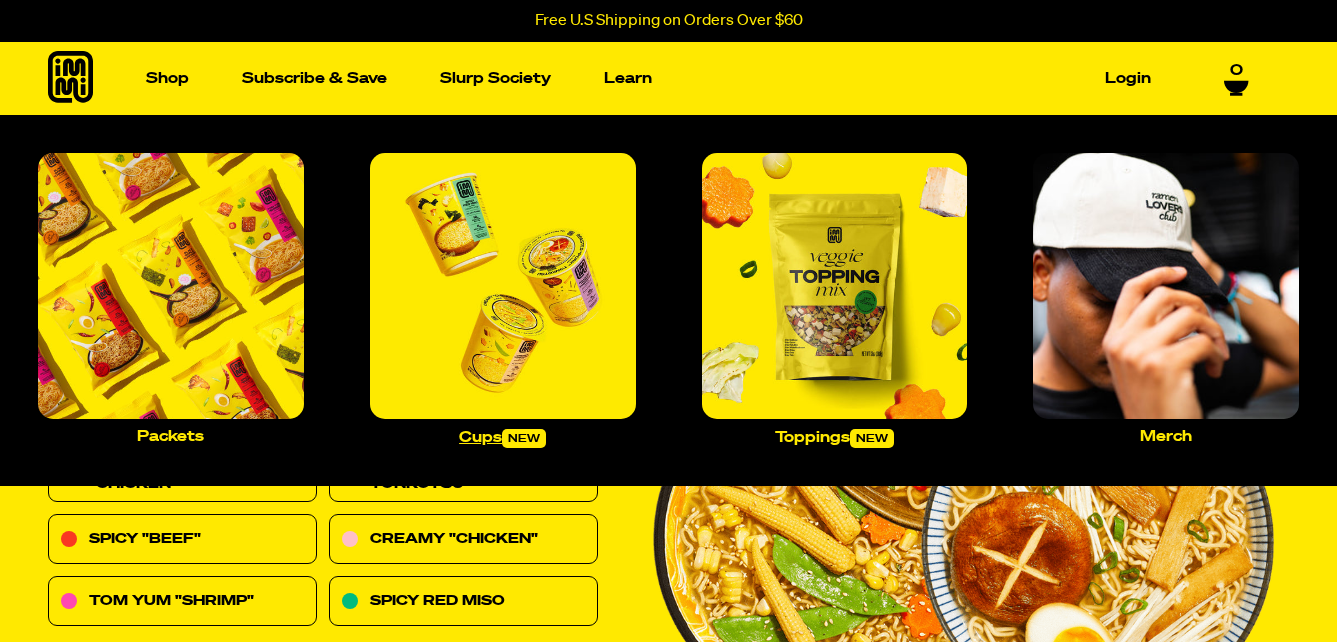 click at bounding box center [503, 286] 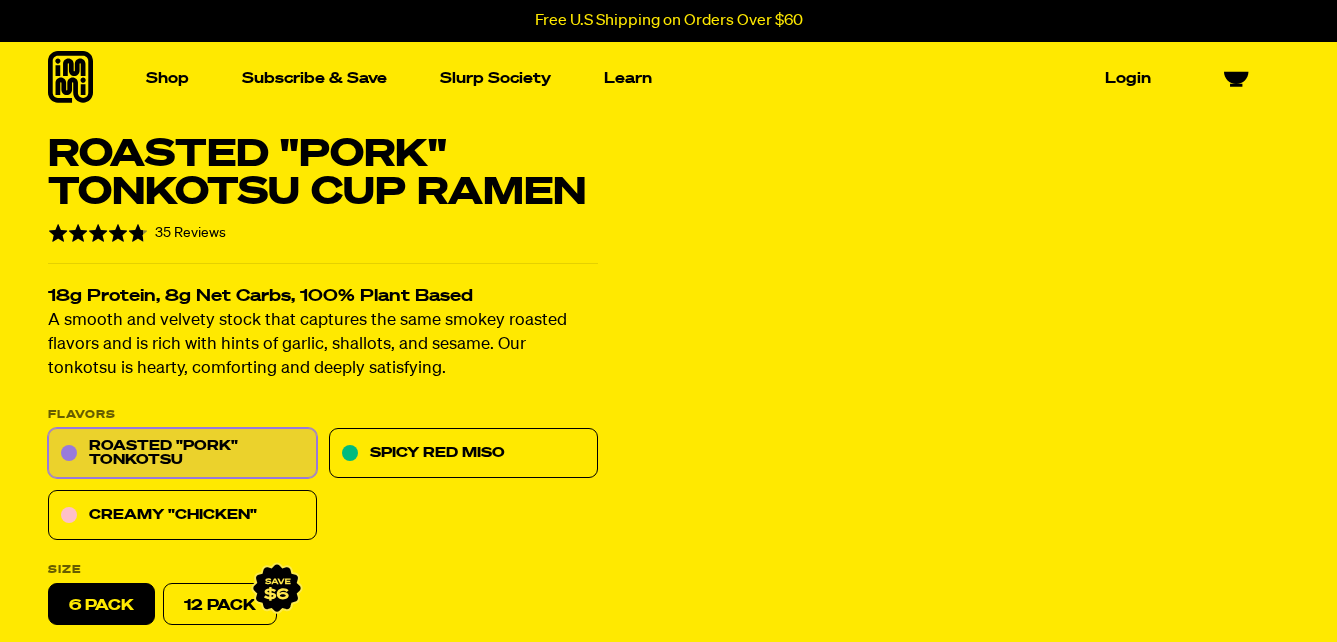 scroll, scrollTop: 0, scrollLeft: 0, axis: both 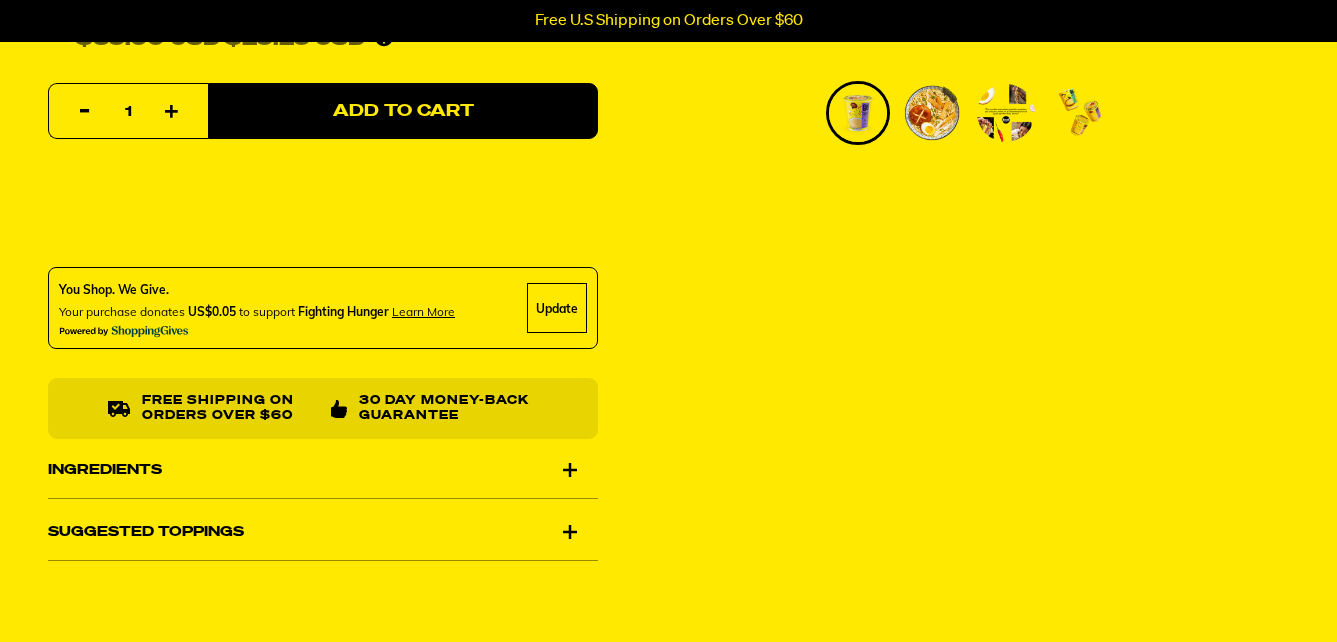 click at bounding box center (932, 113) 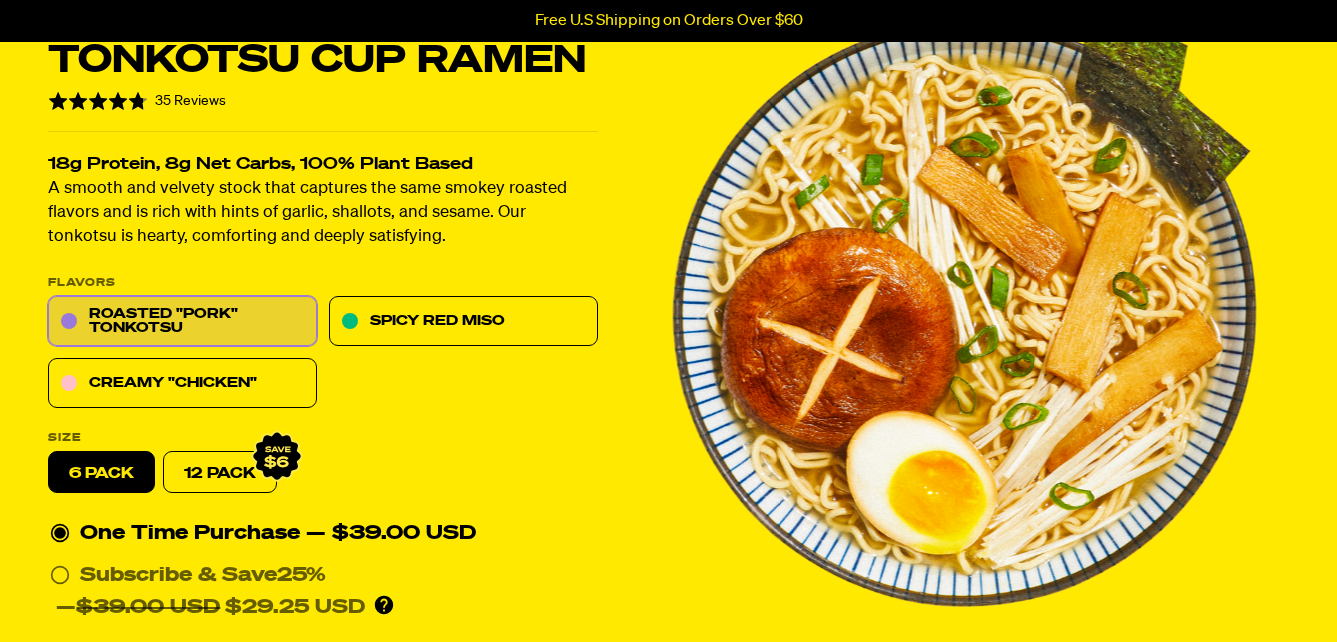 scroll, scrollTop: 400, scrollLeft: 0, axis: vertical 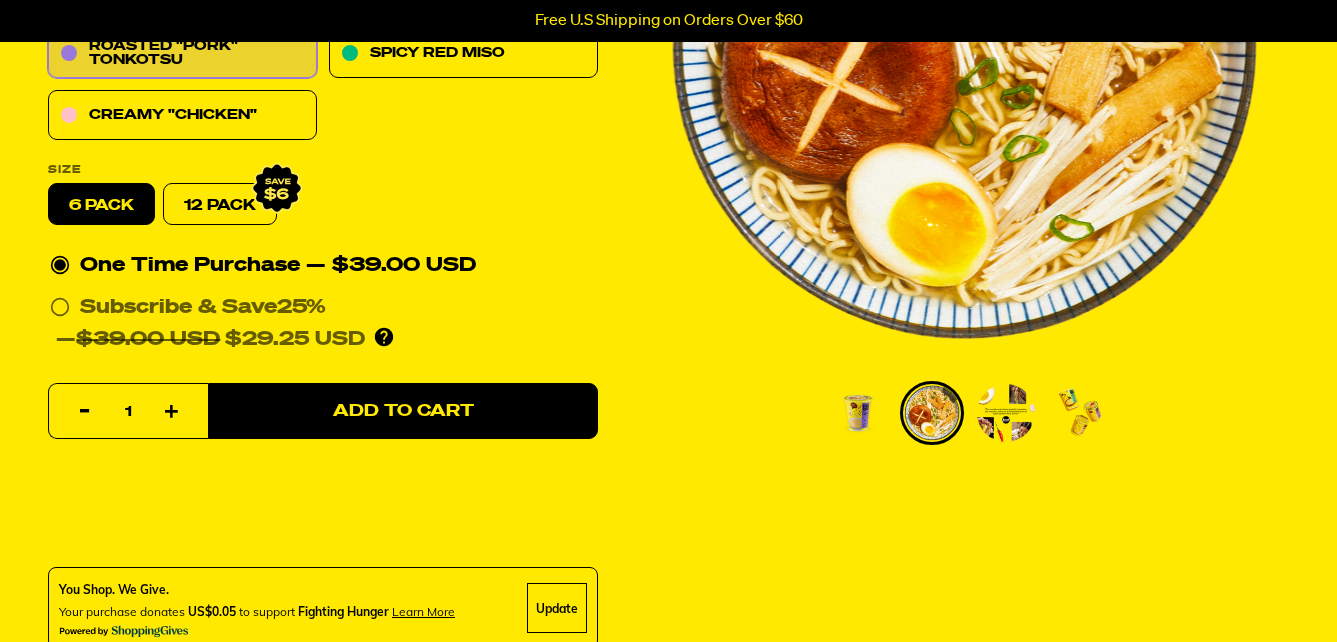 click at bounding box center [1006, 413] 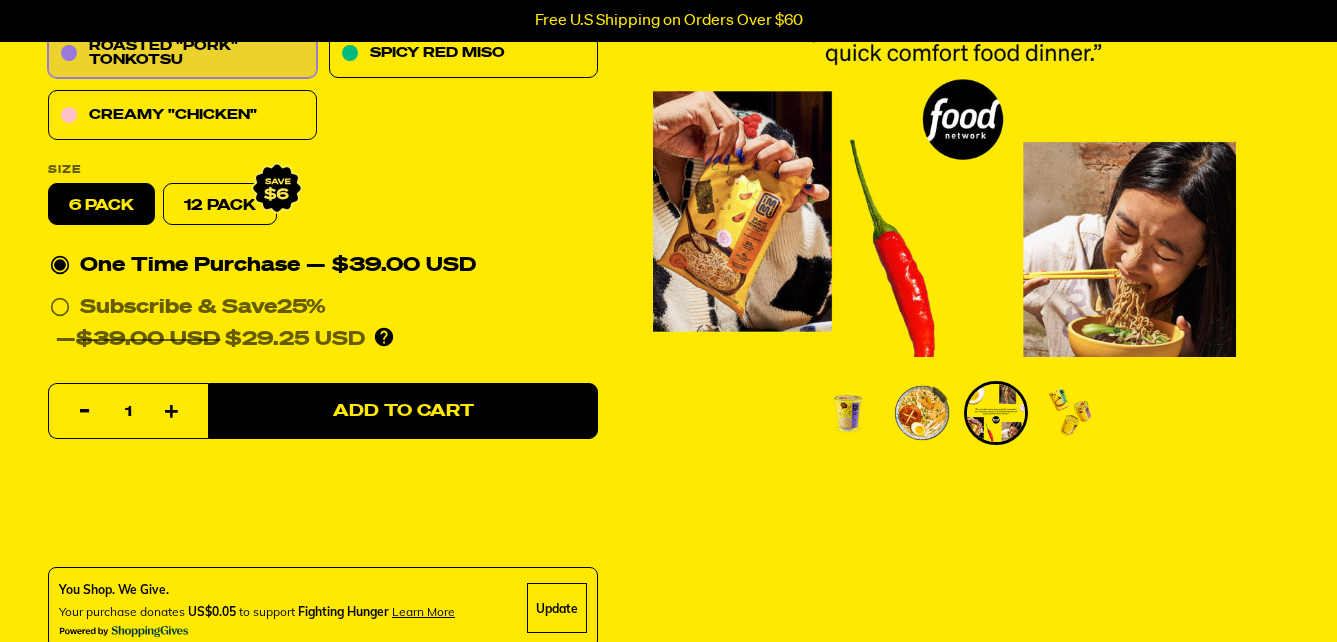 click at bounding box center (1070, 413) 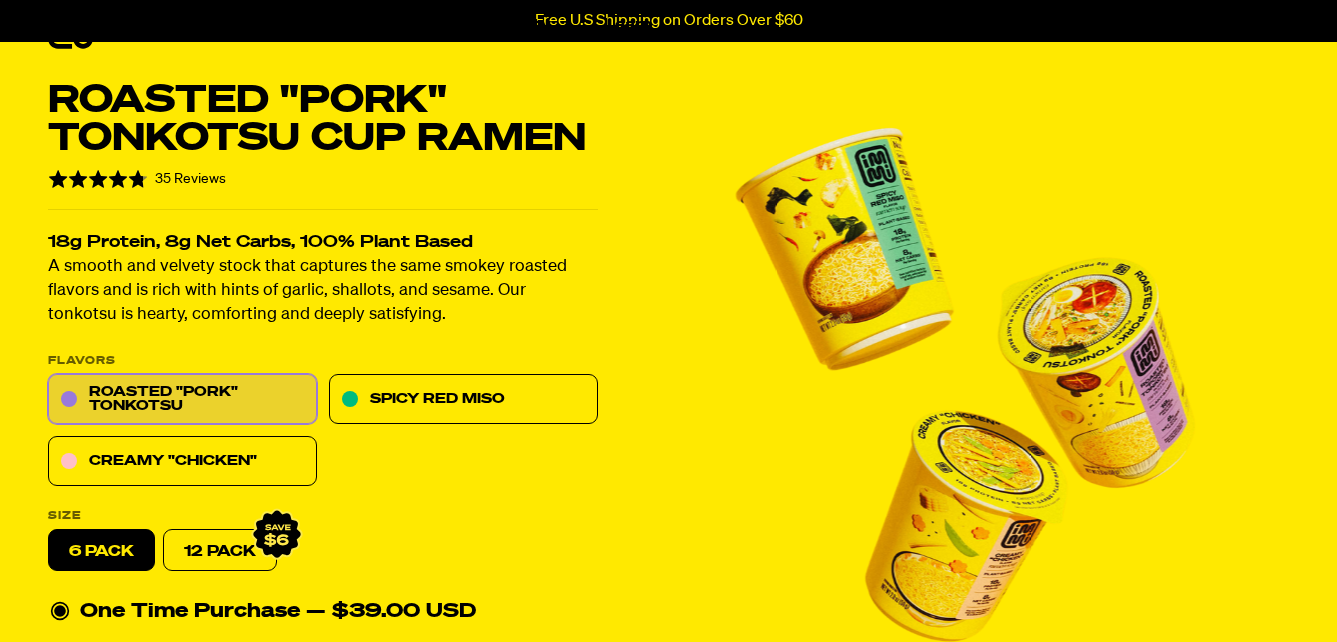 scroll, scrollTop: 100, scrollLeft: 0, axis: vertical 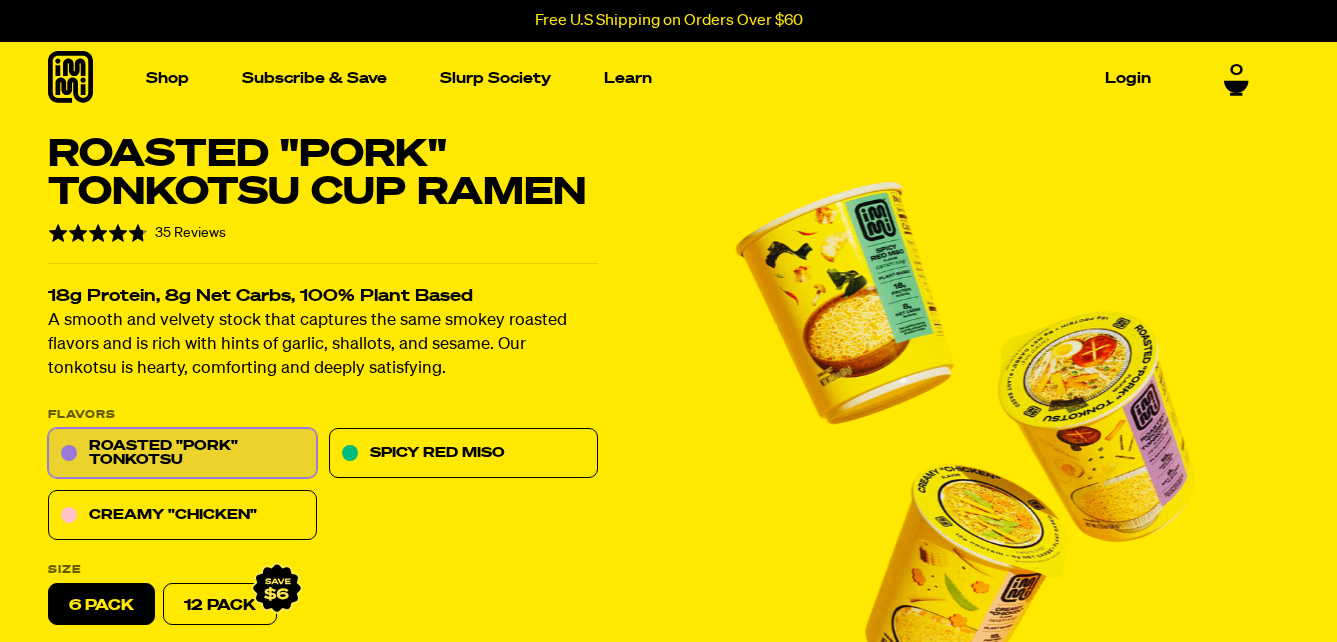click at bounding box center [963, 446] 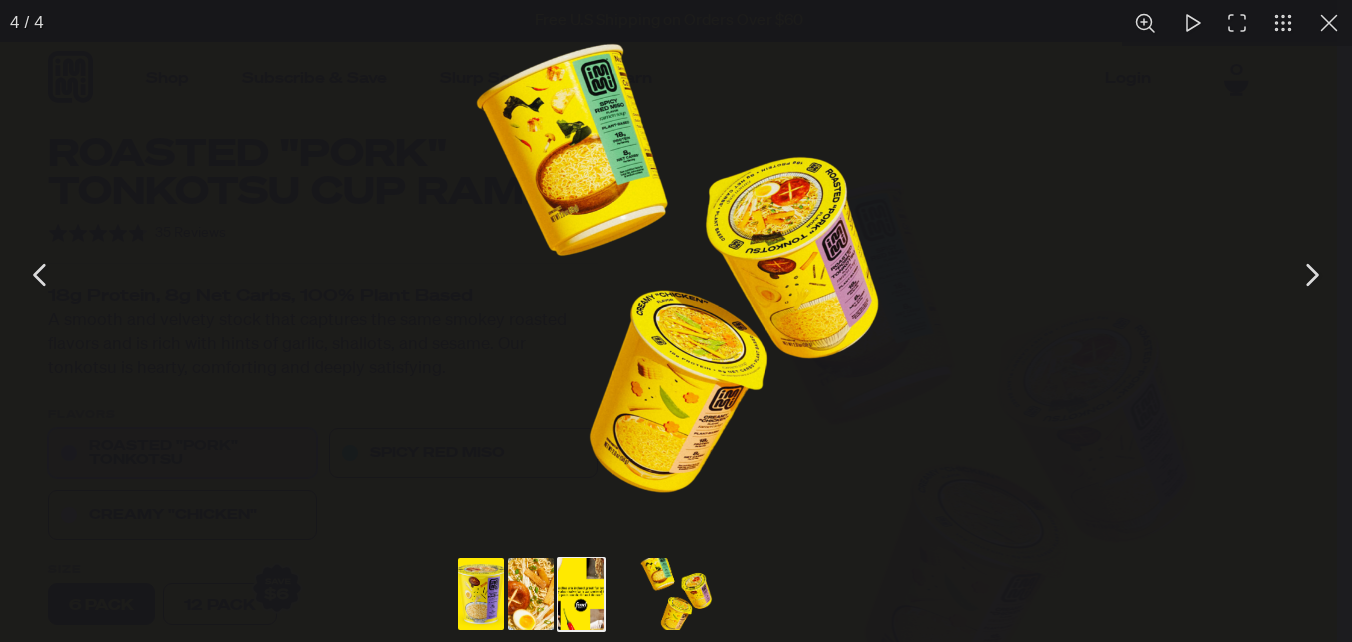 click at bounding box center (581, 594) 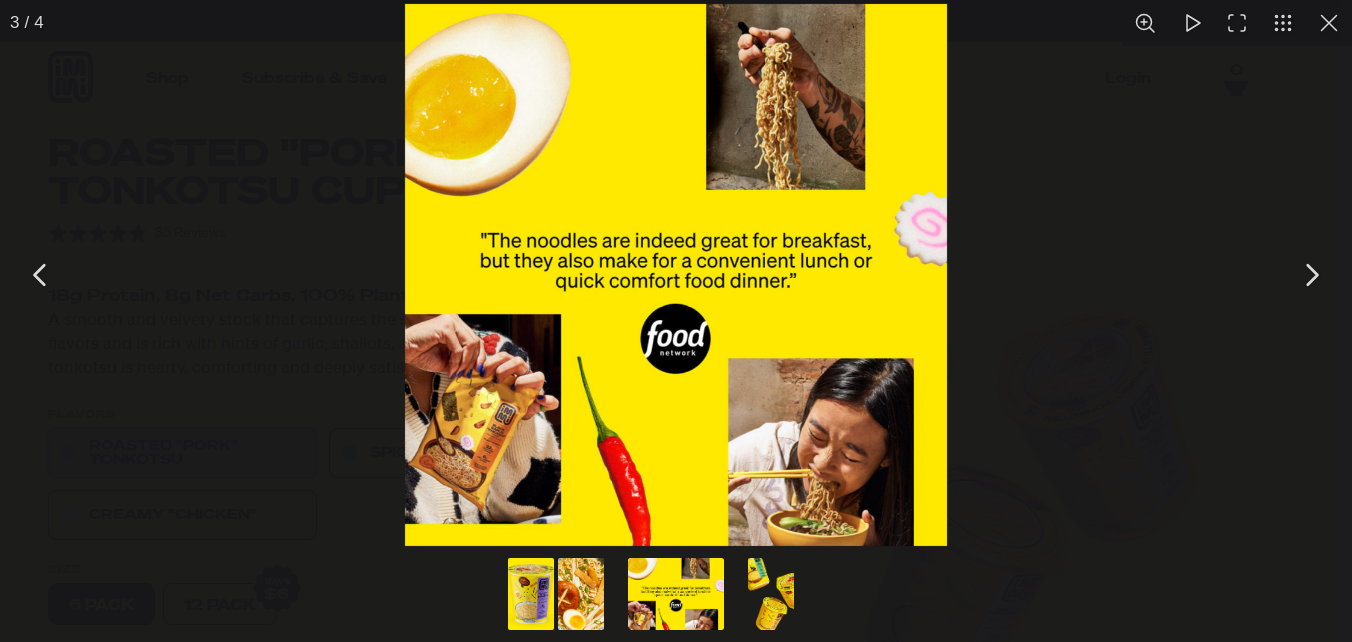 click at bounding box center (581, 594) 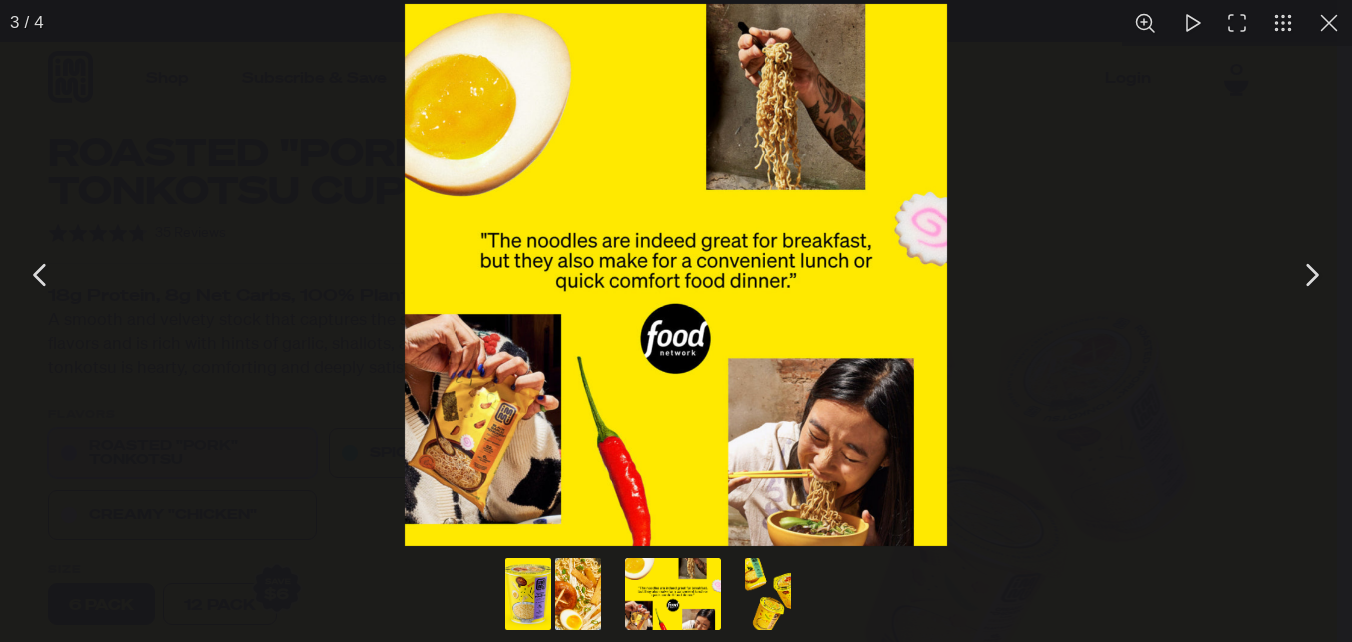 click at bounding box center [578, 594] 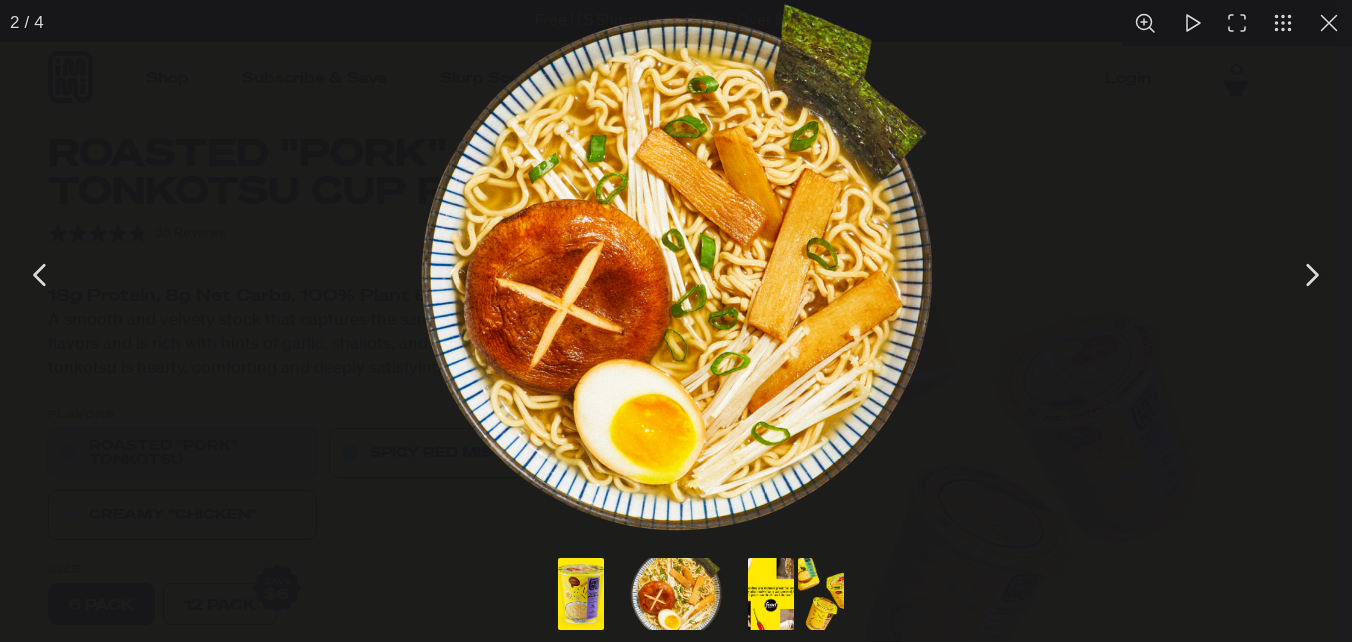 click at bounding box center (581, 594) 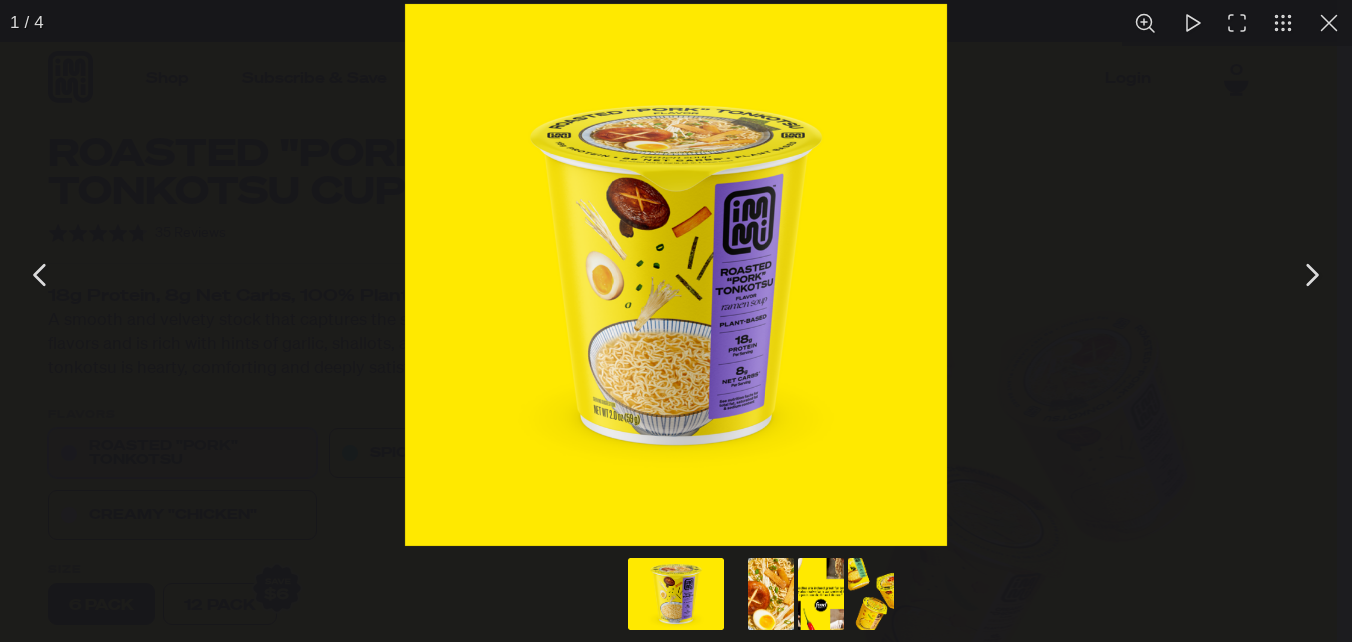 click at bounding box center (771, 594) 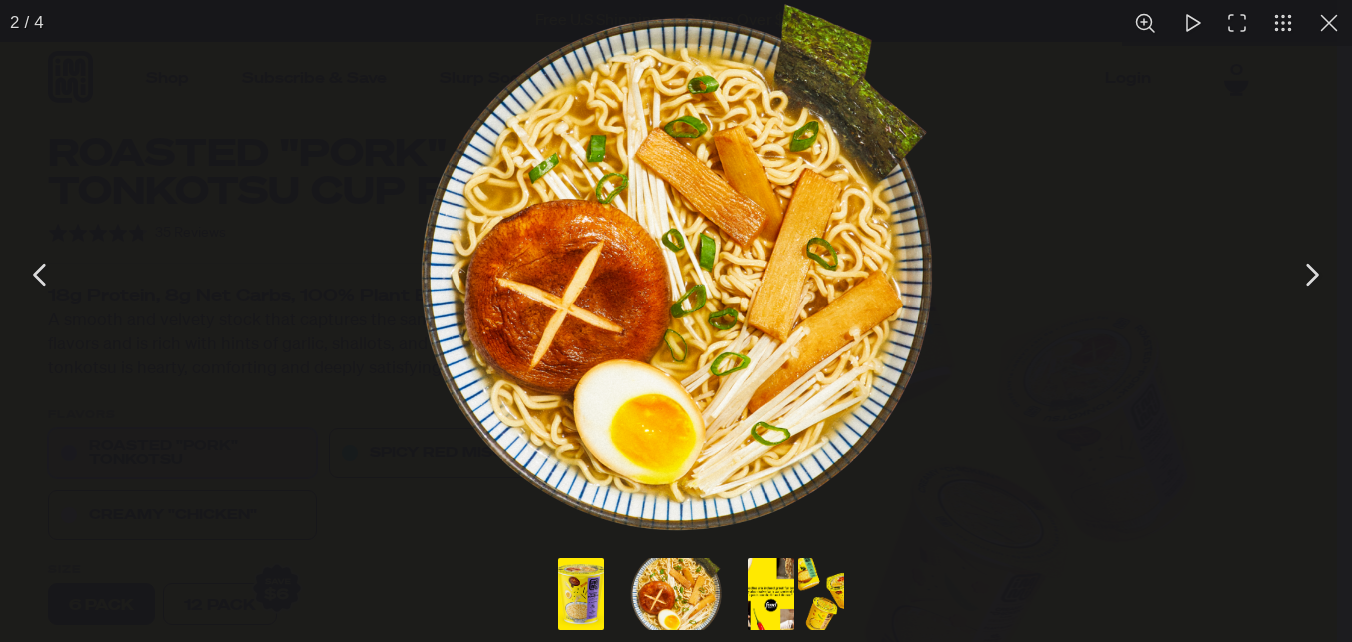 click at bounding box center [1329, 23] 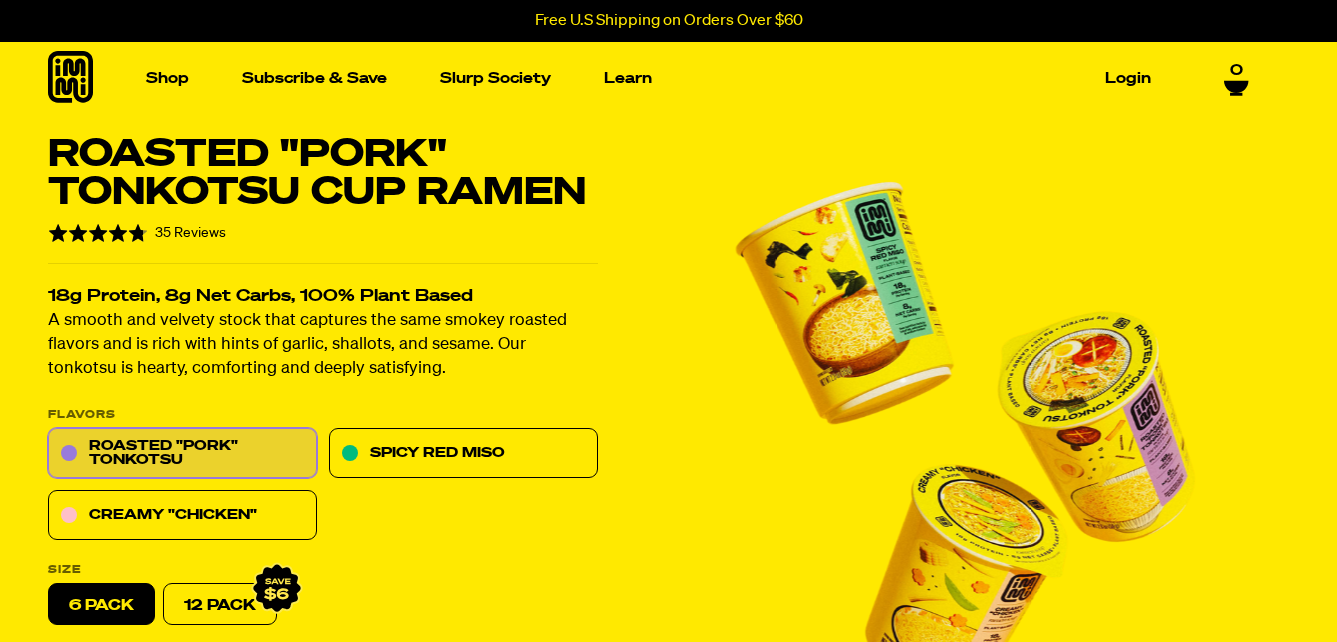 click 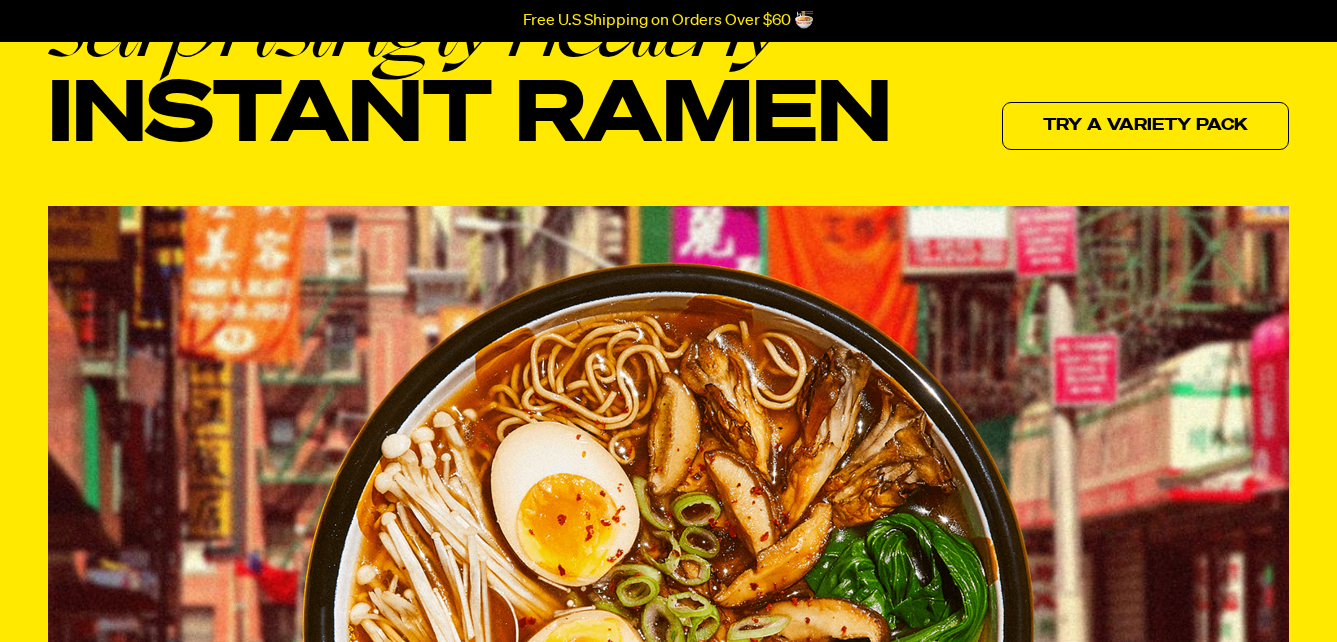 scroll, scrollTop: 600, scrollLeft: 0, axis: vertical 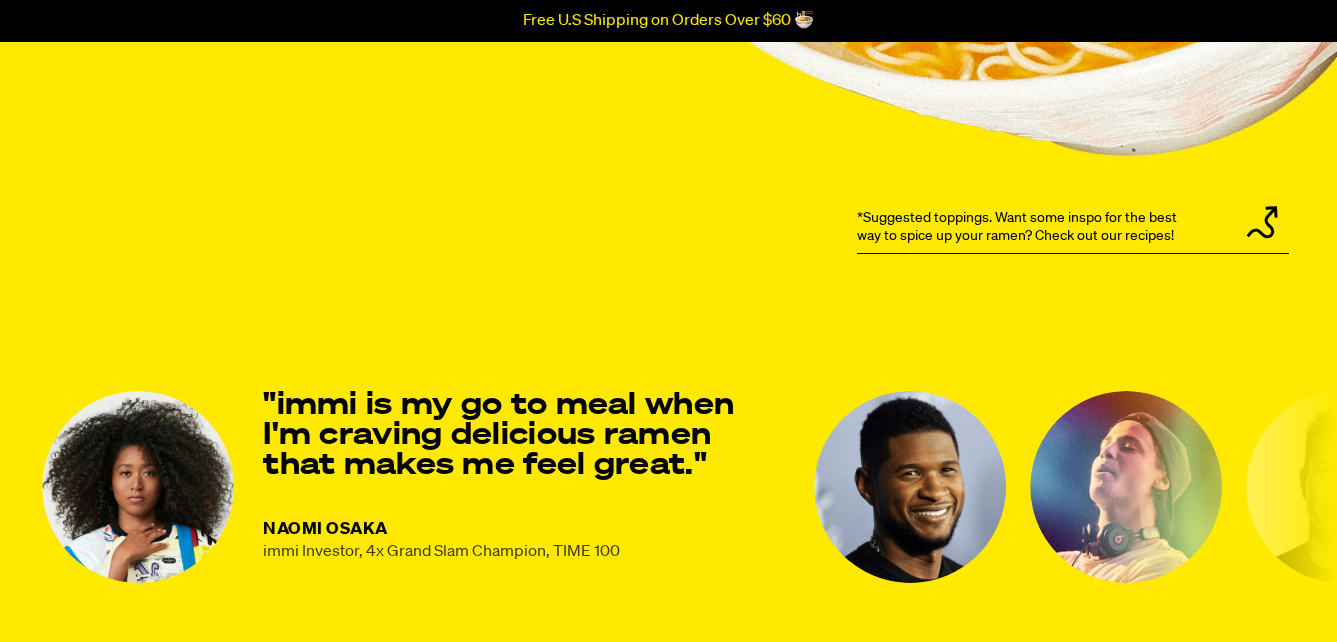 drag, startPoint x: 241, startPoint y: 394, endPoint x: 378, endPoint y: 427, distance: 140.91841 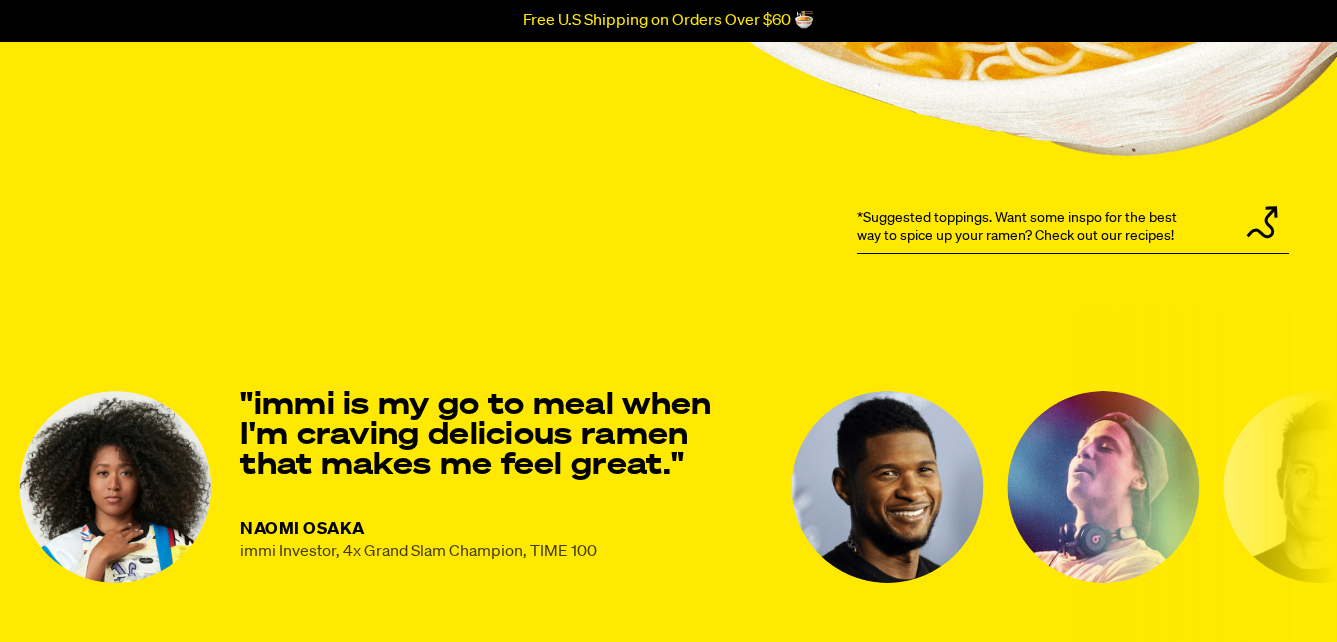 click on ""immi is my go to meal when I'm craving delicious ramen that makes me feel great."" at bounding box center [503, 436] 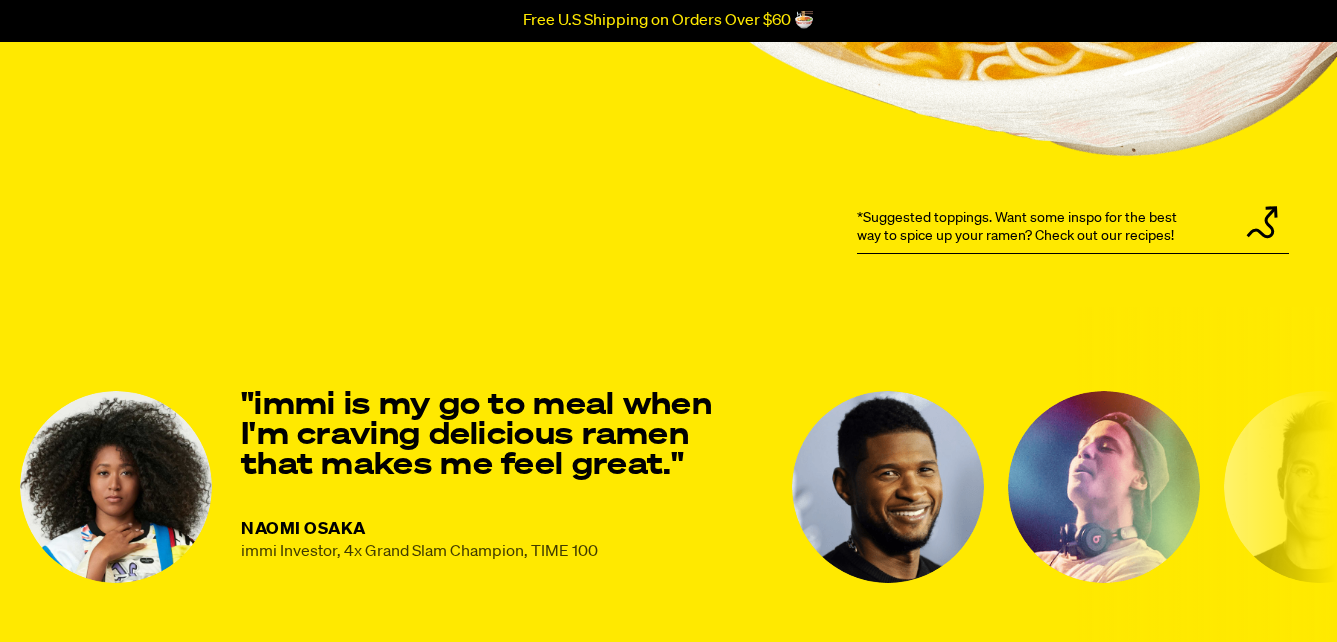 drag, startPoint x: 530, startPoint y: 444, endPoint x: 579, endPoint y: 451, distance: 49.497475 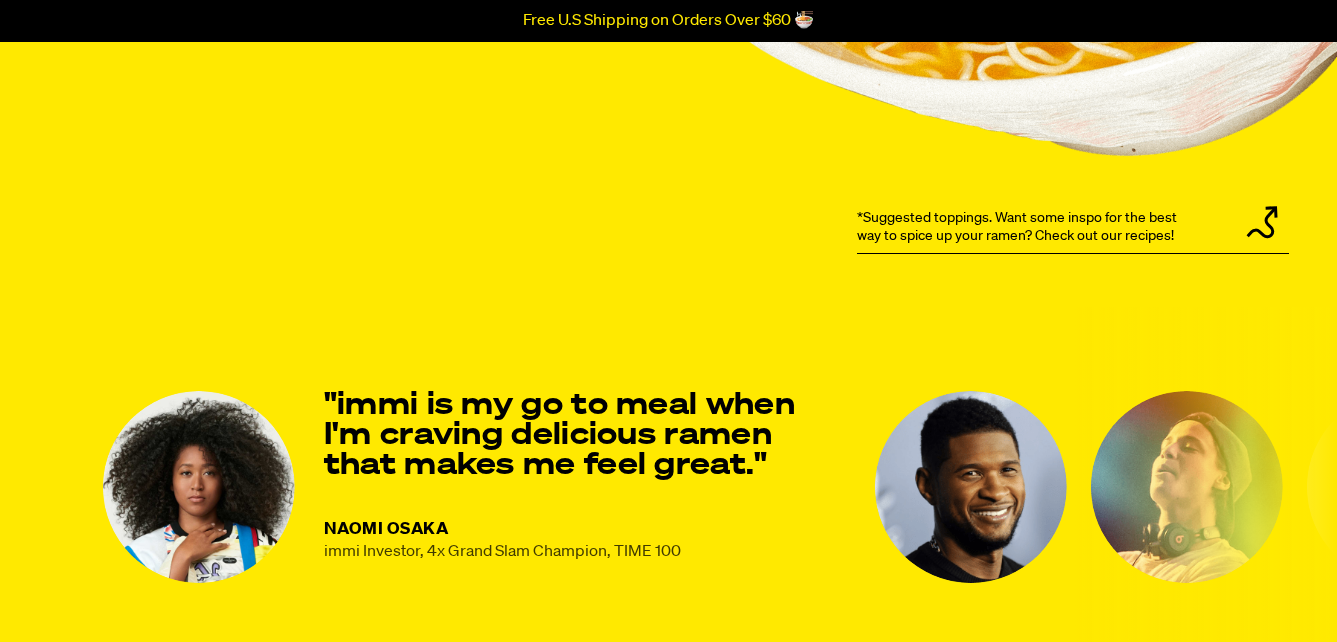 drag, startPoint x: 634, startPoint y: 461, endPoint x: 990, endPoint y: 448, distance: 356.23727 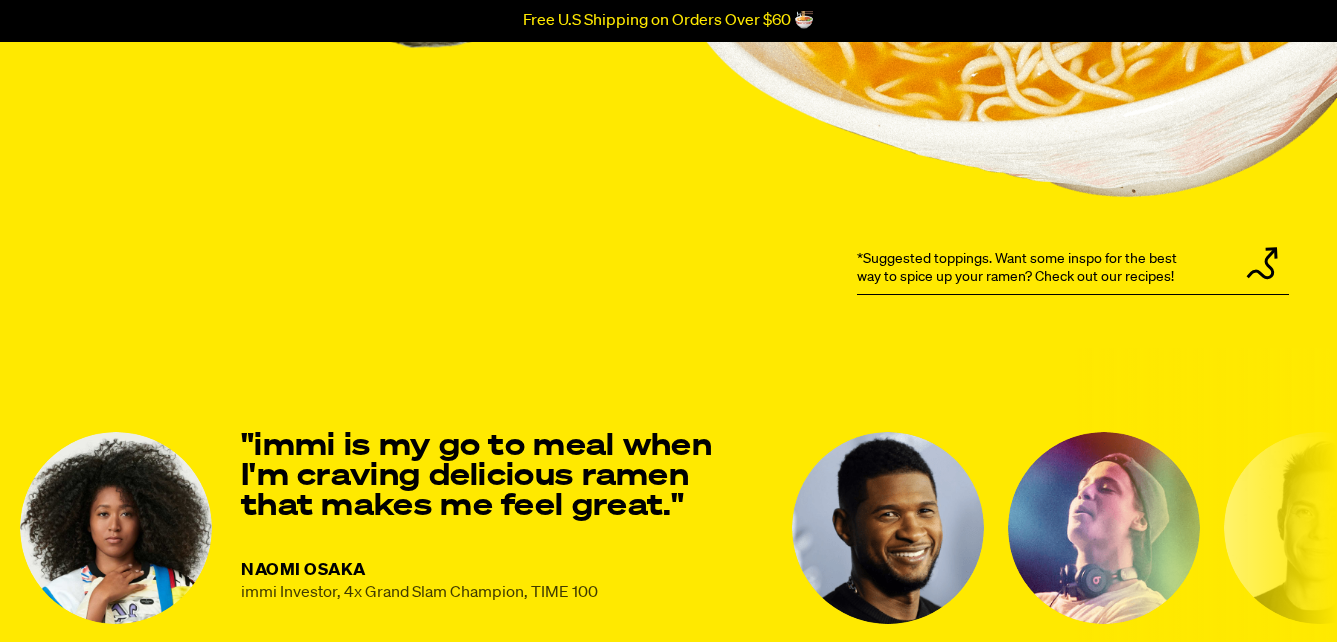 scroll, scrollTop: 2583, scrollLeft: 0, axis: vertical 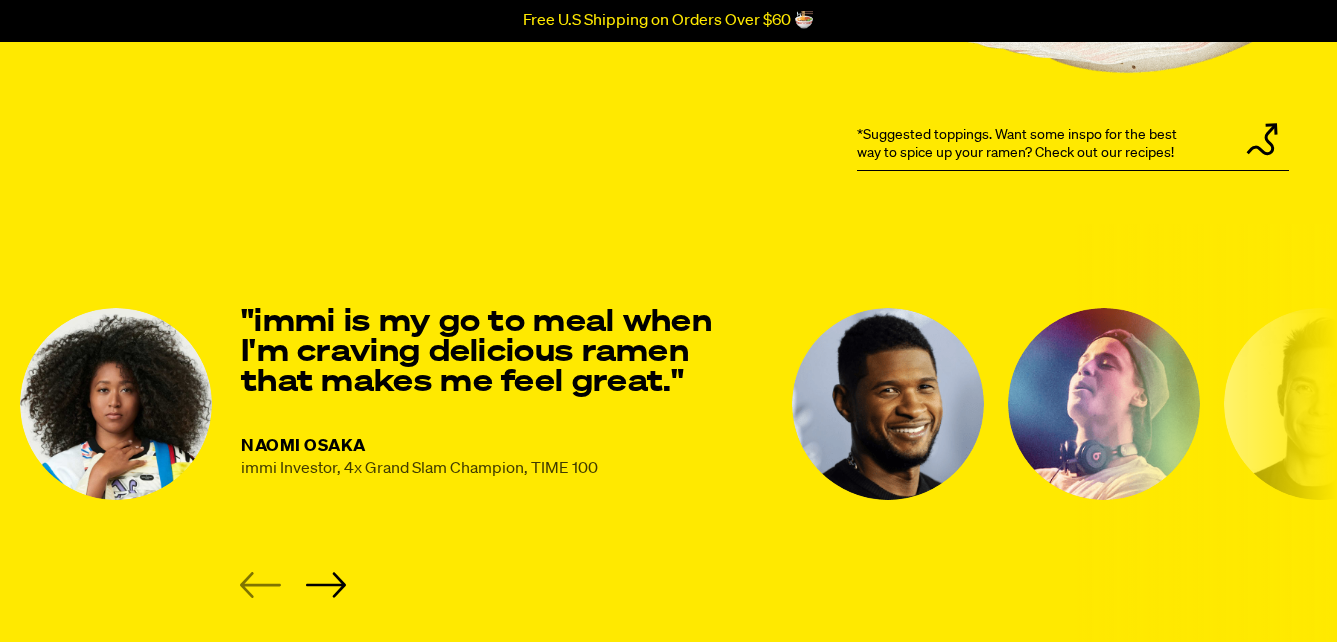 click on "immi Investor, 4x Grand Slam Champion, TIME 100" at bounding box center [419, 469] 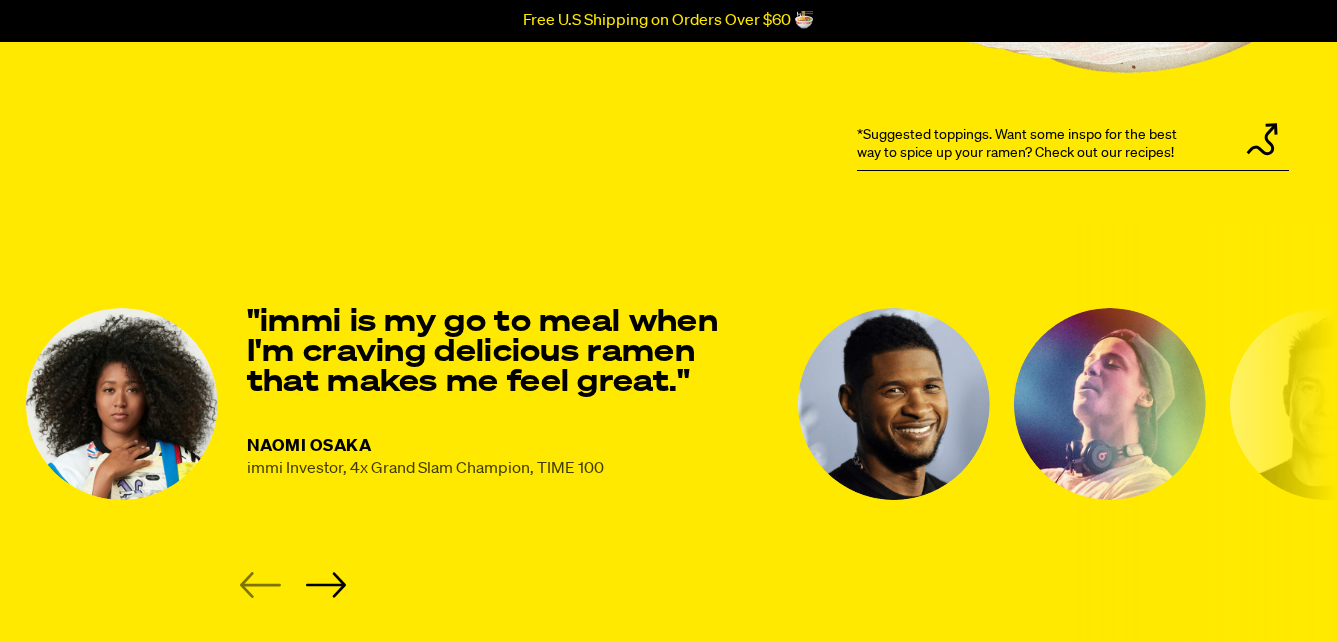 drag, startPoint x: 347, startPoint y: 467, endPoint x: 376, endPoint y: 465, distance: 29.068884 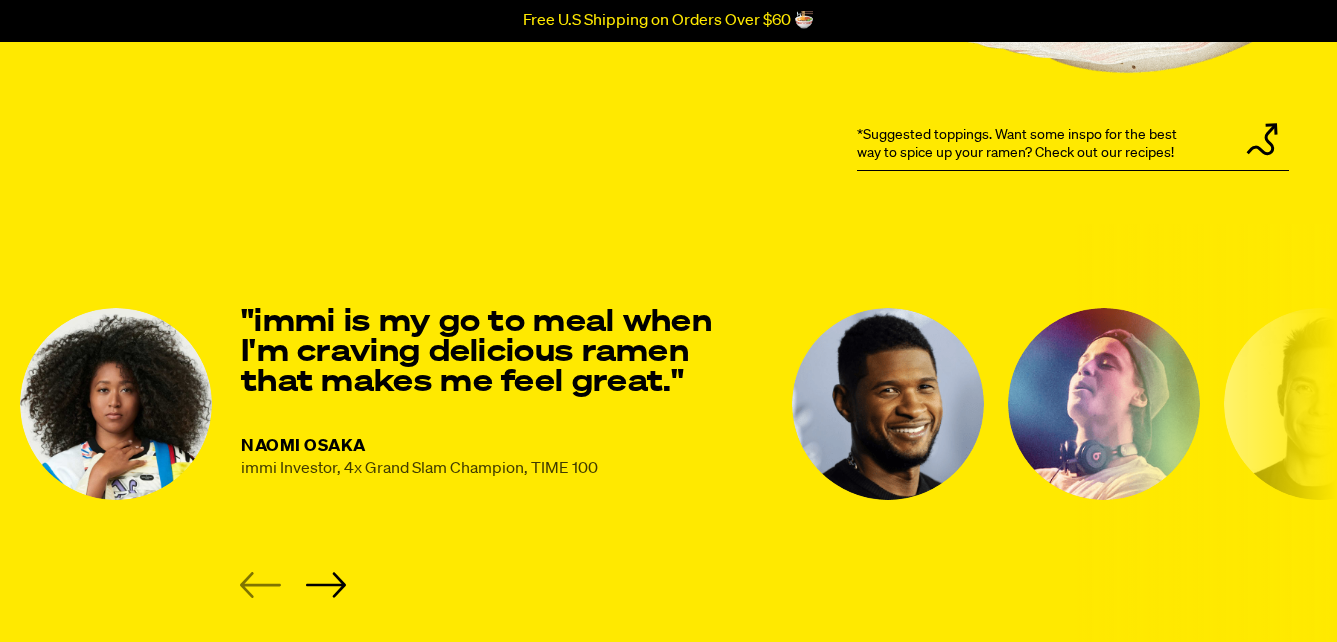 drag, startPoint x: 402, startPoint y: 470, endPoint x: 410, endPoint y: 507, distance: 37.85499 